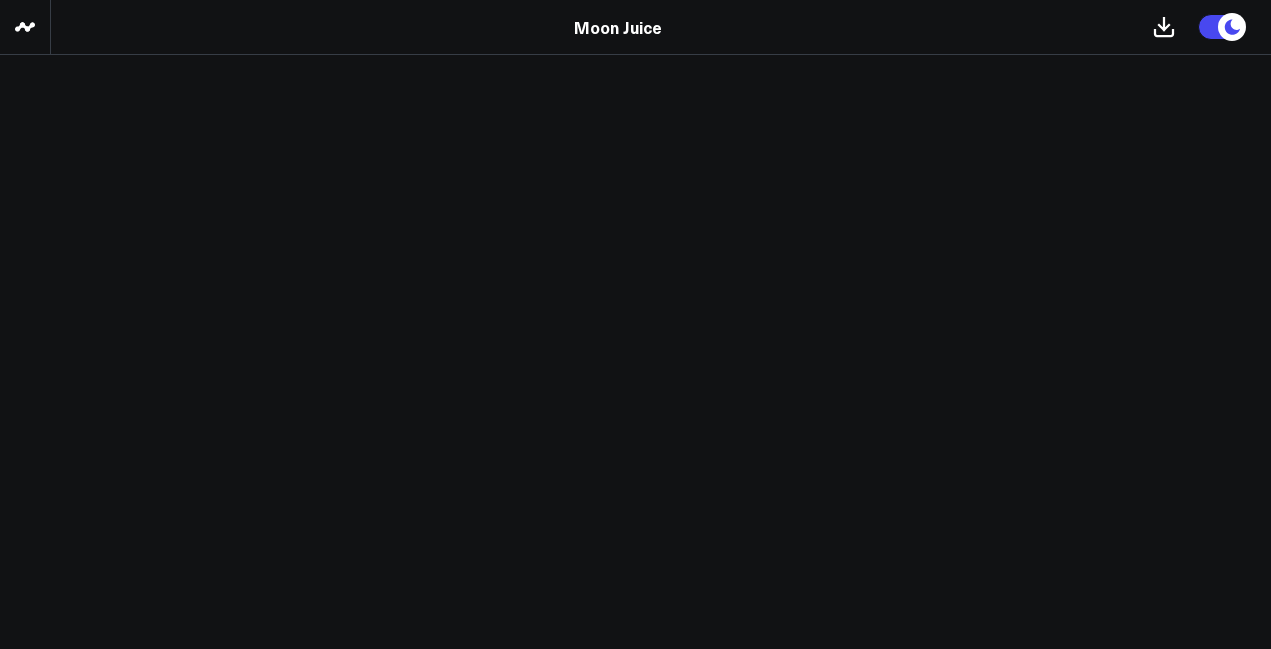 scroll, scrollTop: 0, scrollLeft: 0, axis: both 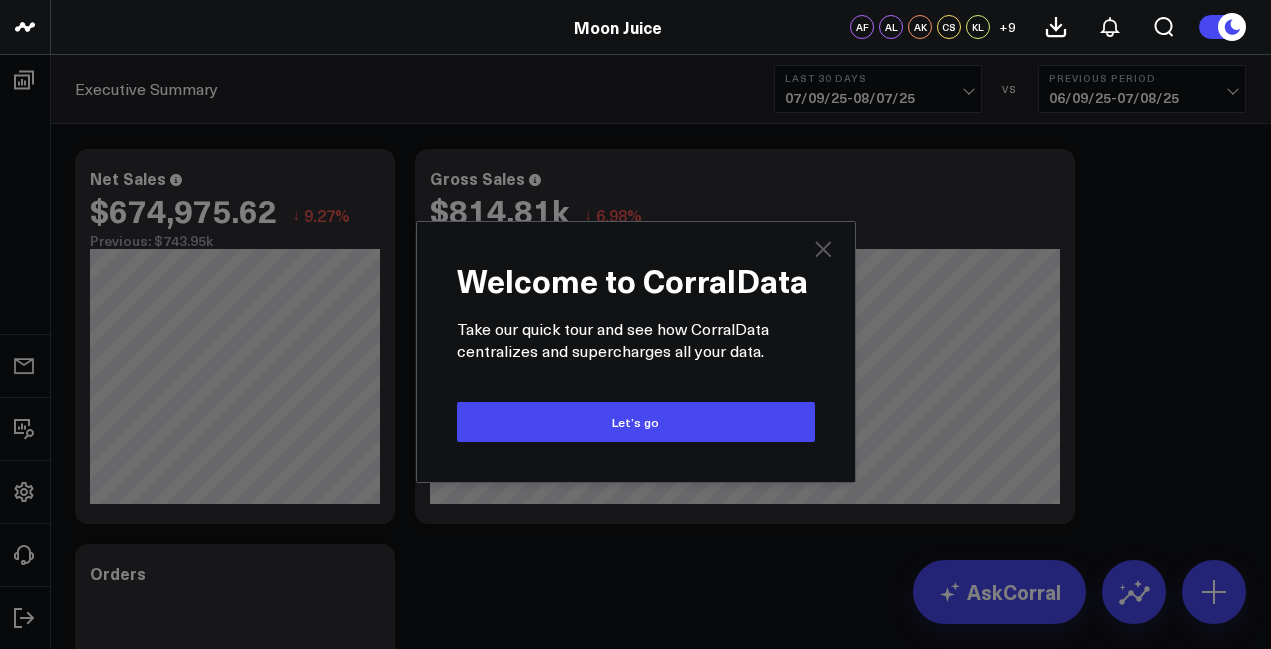 click 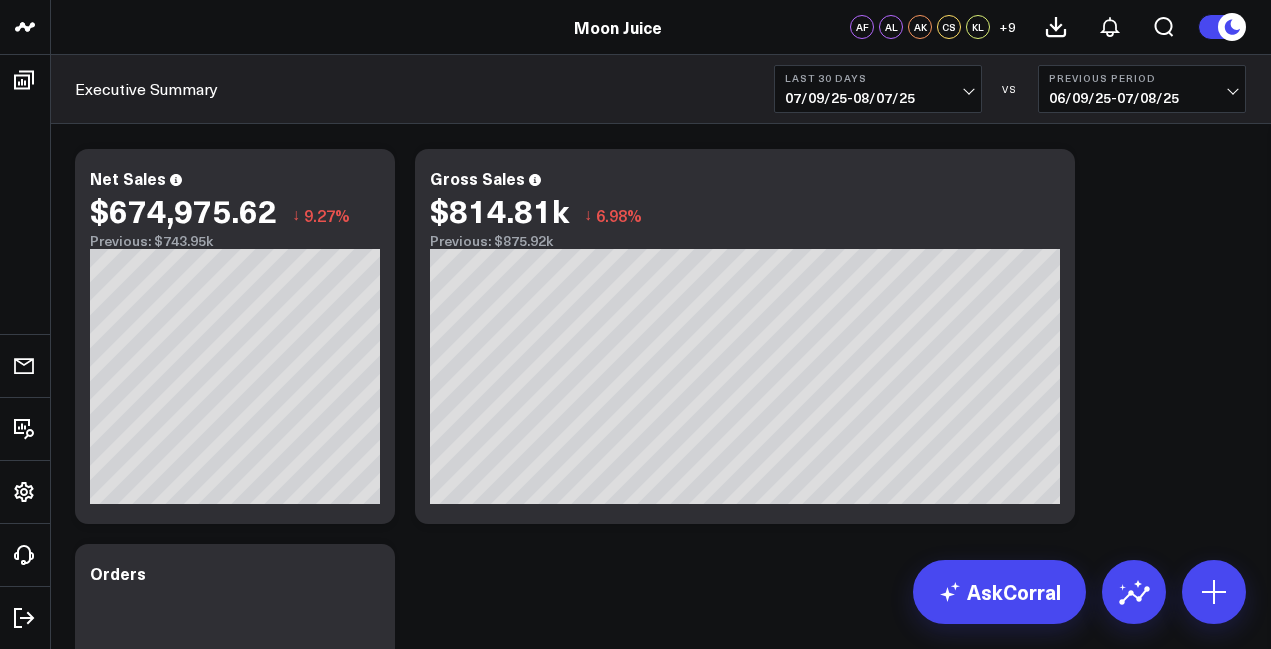 click on "07/09/25  -  08/07/25" at bounding box center (878, 98) 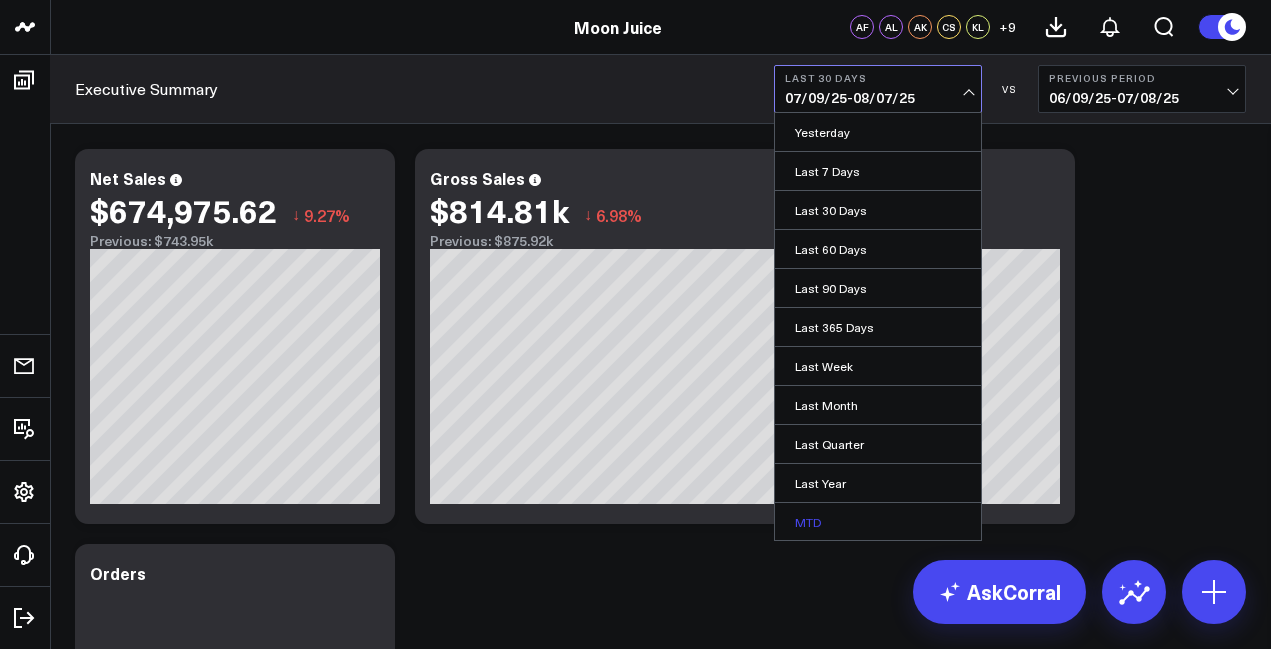 click on "MTD" at bounding box center [878, 522] 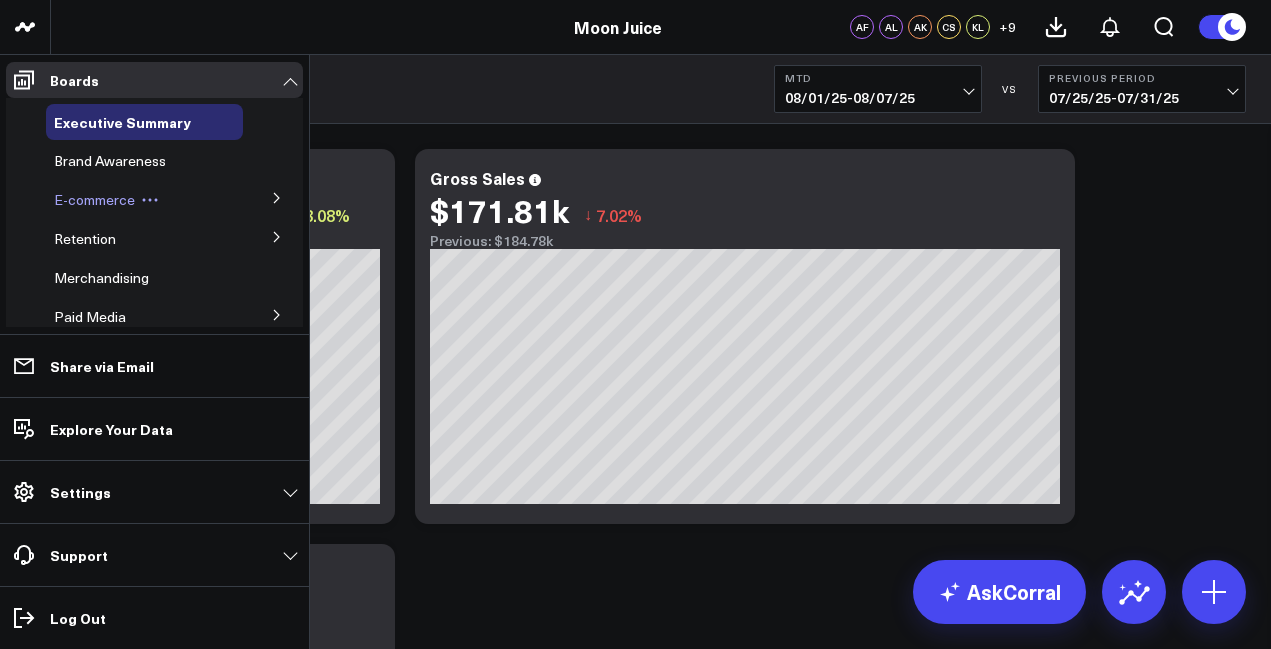click 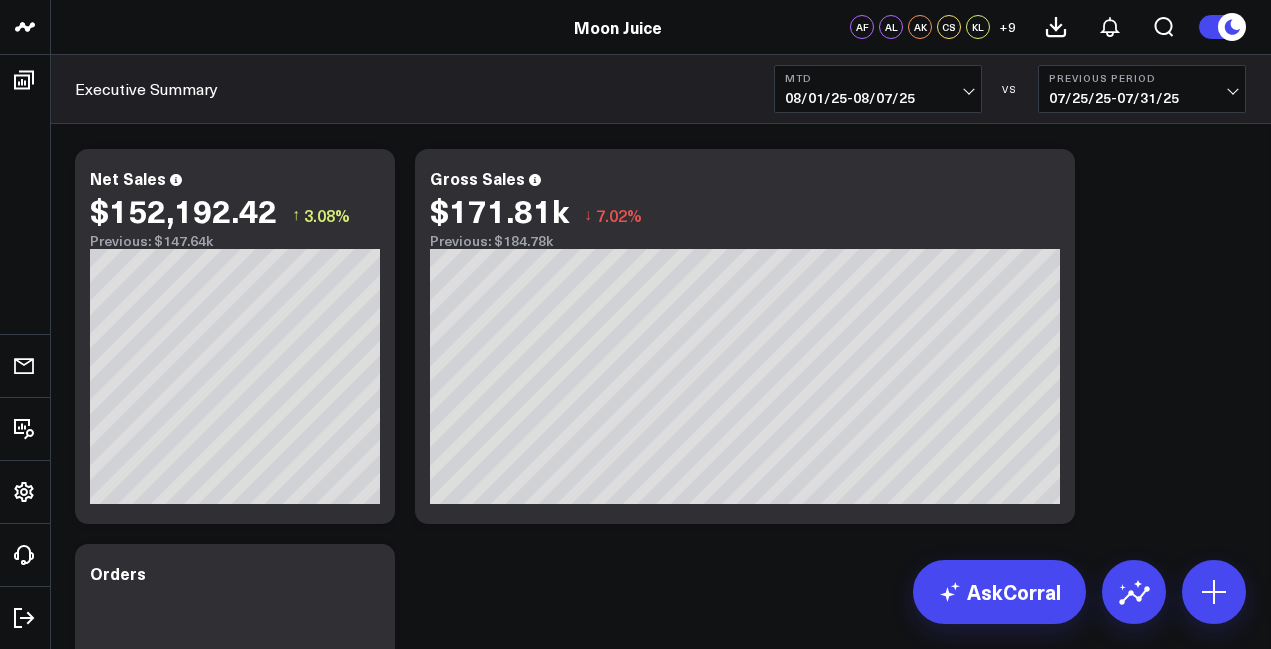 click on "08/01/25  -  08/07/25" at bounding box center [878, 98] 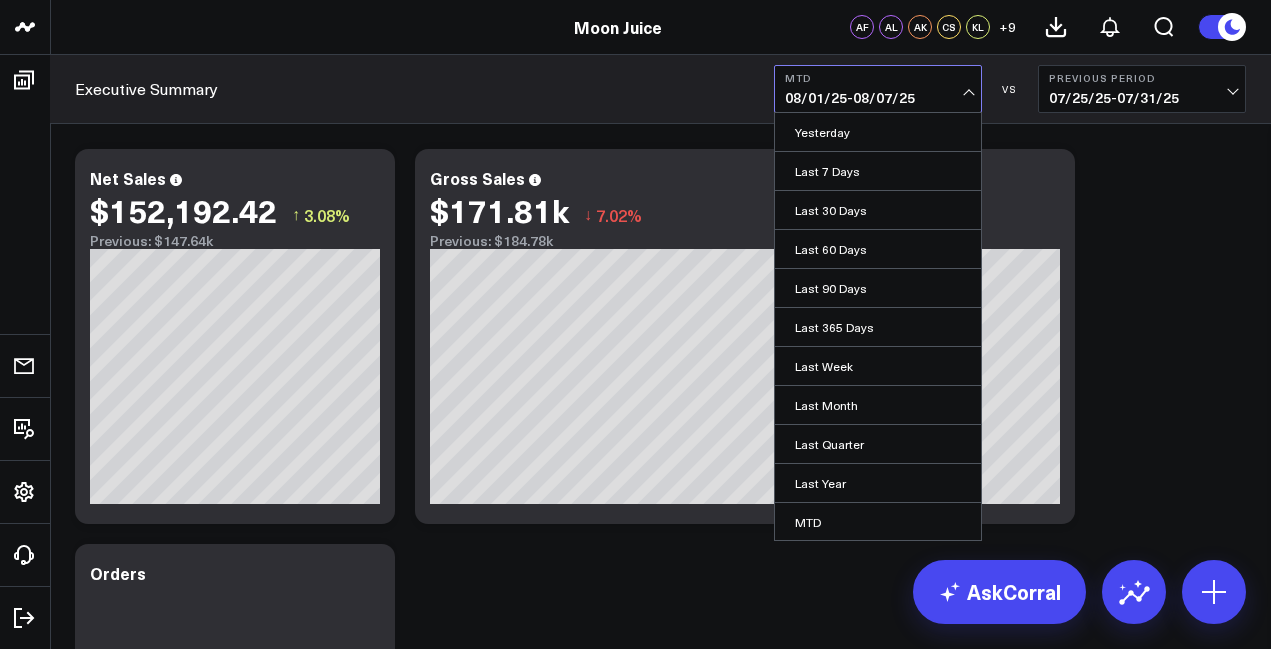 click on "Modify via AI Copy link to widget Ask support Remove Create linked copy Executive Summary Brand Awareness E-commerce Collections Stacks Amazon Selling Partner Orders Customers Product Launches Survey Promotions & Discounts 20%, 25%, 30% (Q3 2024) Influencer Sales Retention LTV Pathway Exploration Retention by Acquisition Channel Subscriptions Stay AI Cohort Analysis Skin Care System Retention by First Product Purchased Duos Merchandising Paid Media Google Ads Meta Ads TikTok Ads Affiliate Media Tracker Pinterest Ads Correlations Email/SMS Quiz Email Performance SMS Performance Digital Packet Blog Team Jyssica Overview Amazon New Metrics Finance Alexis Barry Kelsie Michelle Orders Staging / QA Klaviyo - Email Campaigns Klaviyo - Email Flows Duplicate to Executive Summary Brand Awareness E-commerce Collections Stacks Amazon Selling Partner Orders Customers Product Launches Survey Promotions & Discounts 20%, 25%, 30% (Q3 2024) Influencer Sales Retention LTV Pathway Exploration Retention by Acquisition Channel" at bounding box center [660, 2734] 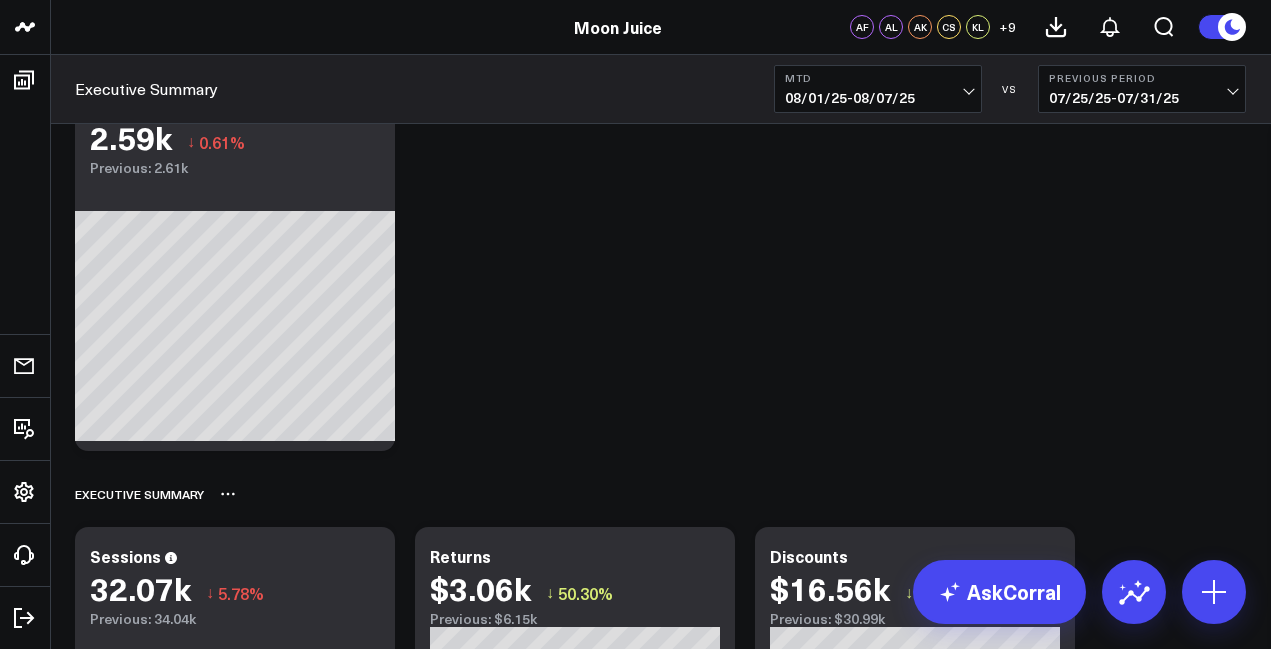 scroll, scrollTop: 0, scrollLeft: 0, axis: both 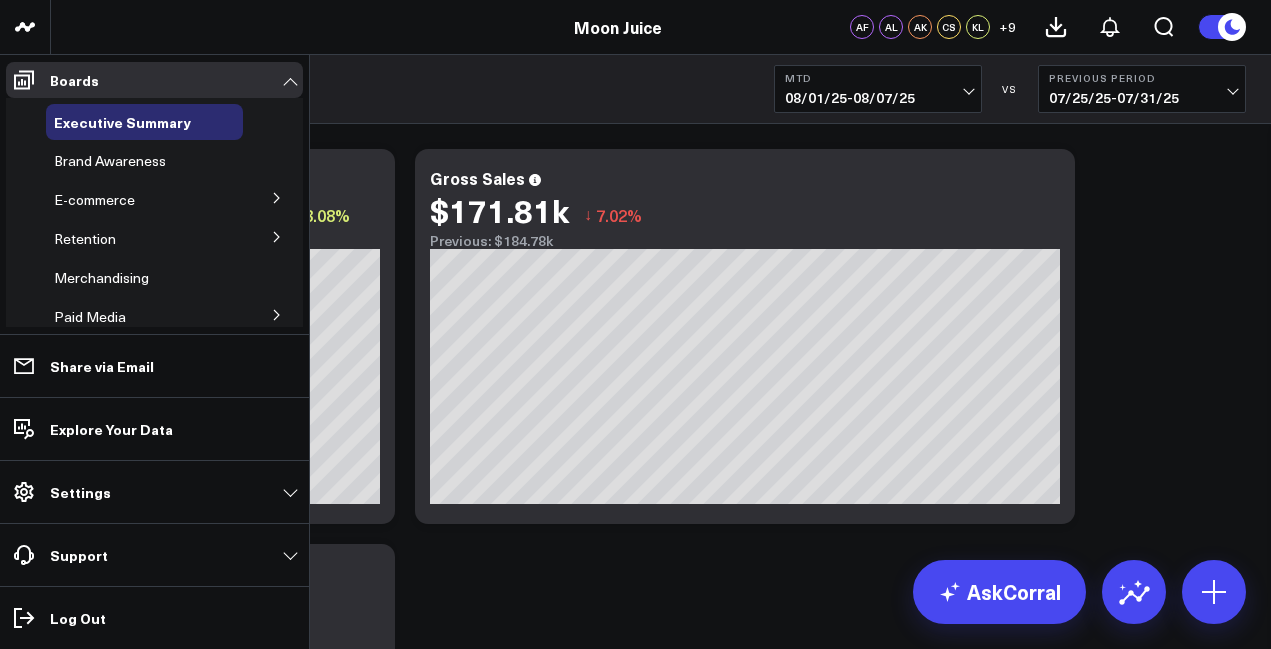 click 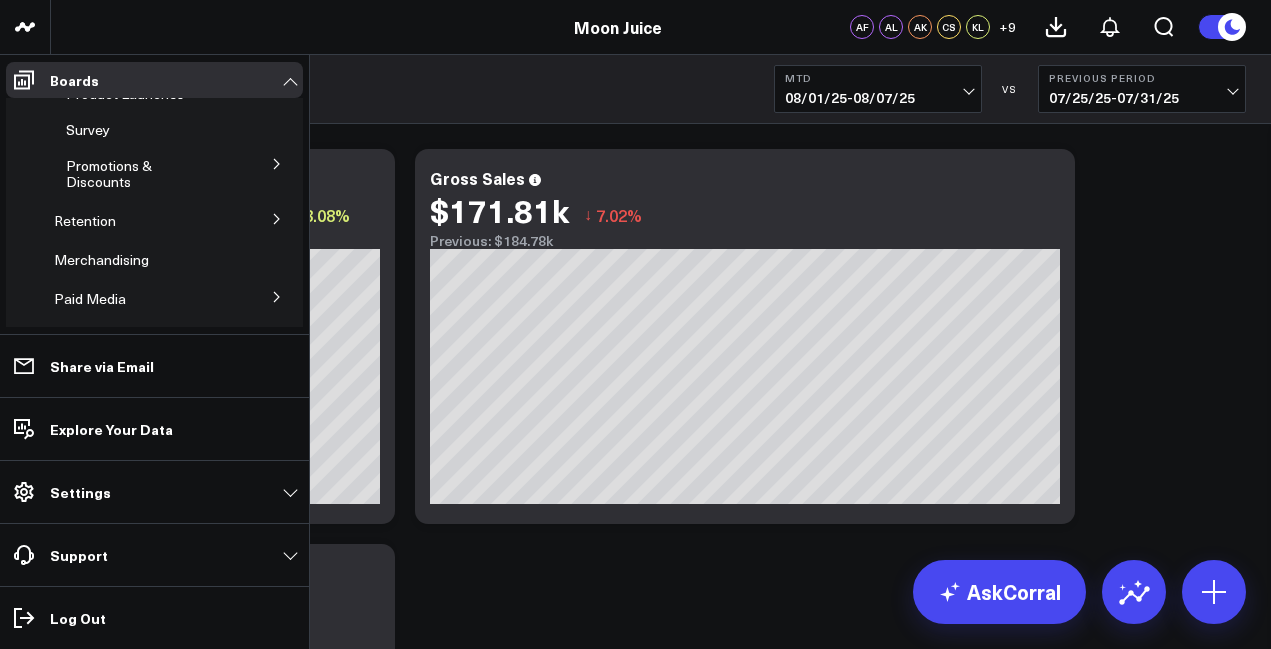 scroll, scrollTop: 337, scrollLeft: 0, axis: vertical 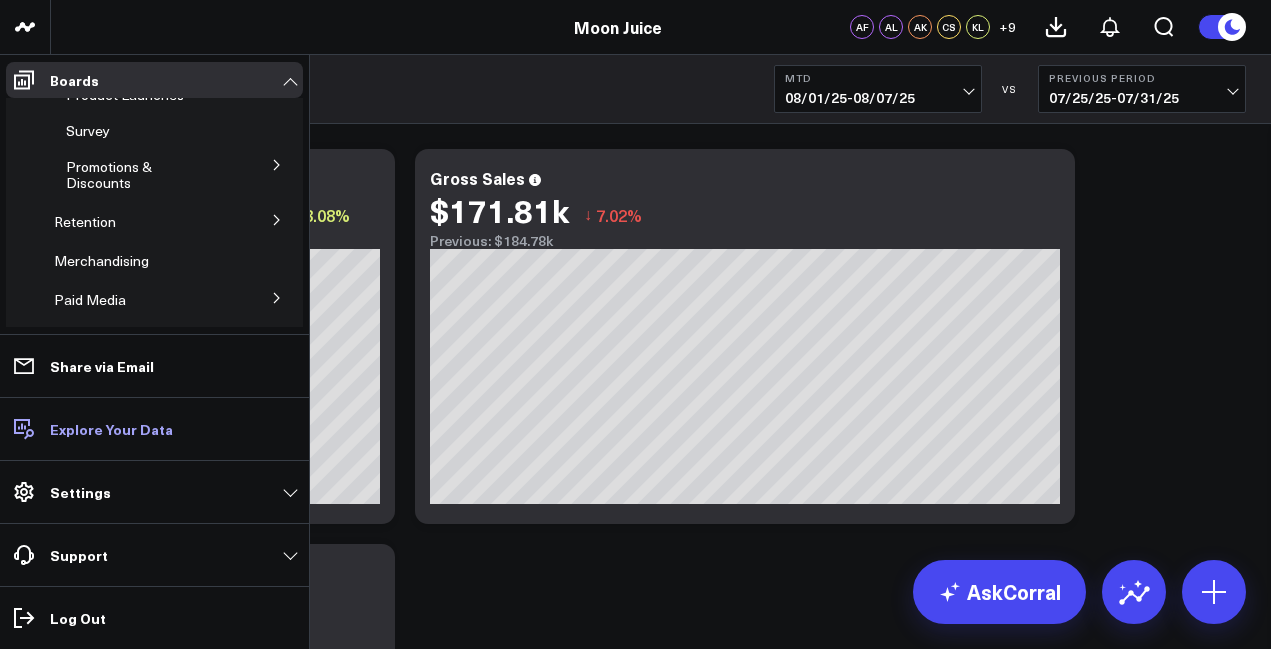 click on "Explore Your Data" at bounding box center [111, 429] 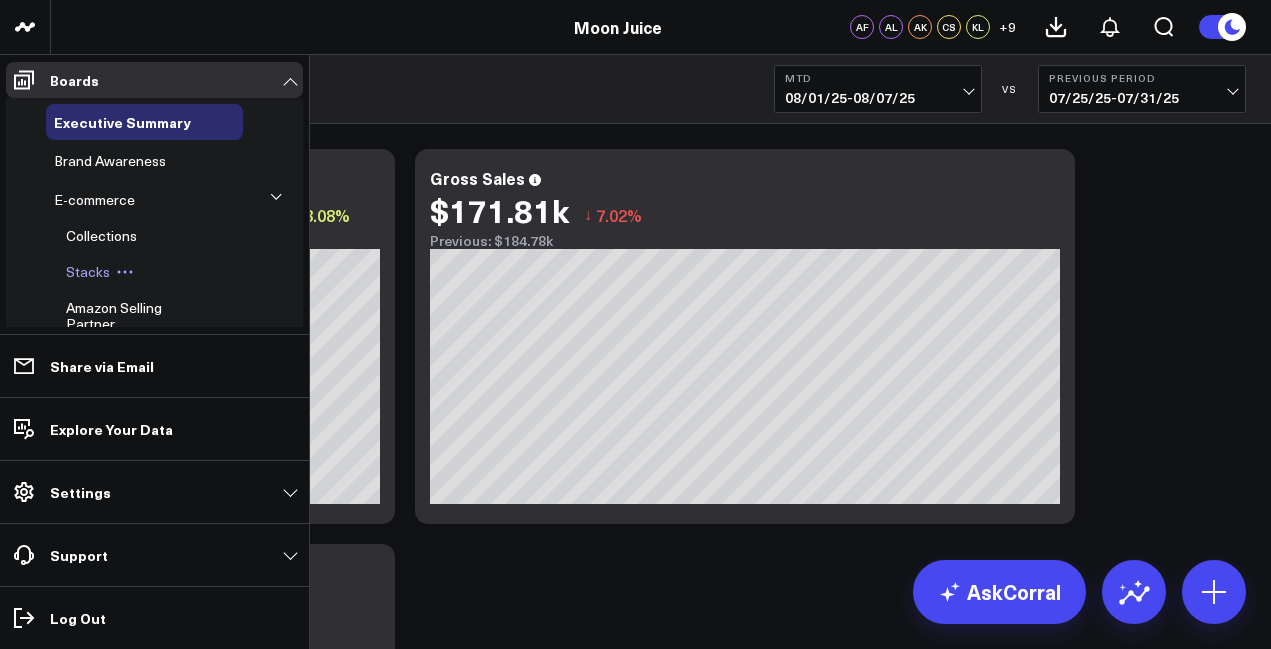 scroll, scrollTop: 38, scrollLeft: 0, axis: vertical 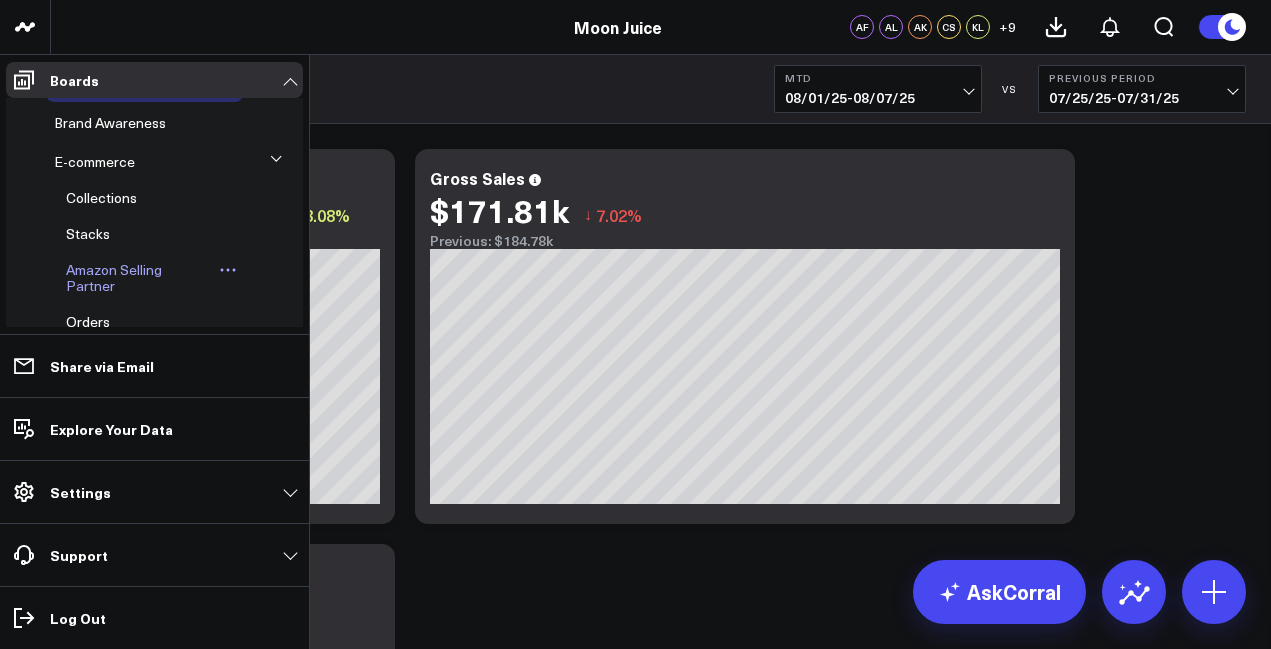 click on "Amazon Selling Partner" at bounding box center (114, 277) 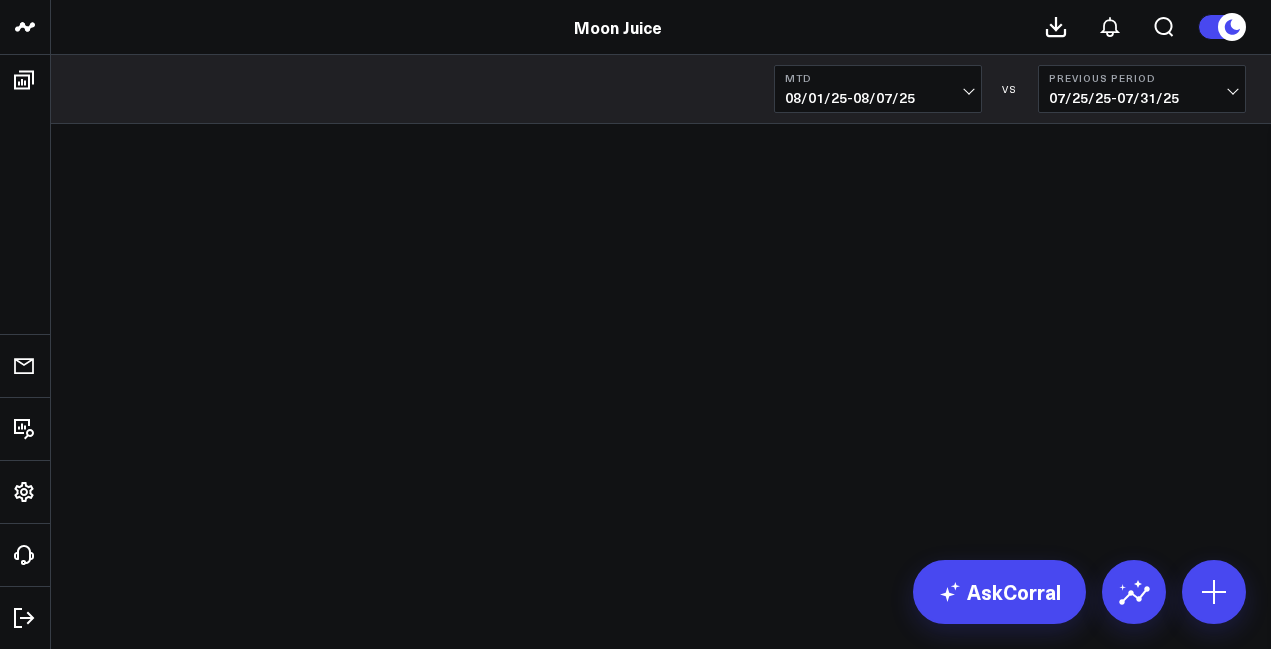 scroll, scrollTop: 0, scrollLeft: 0, axis: both 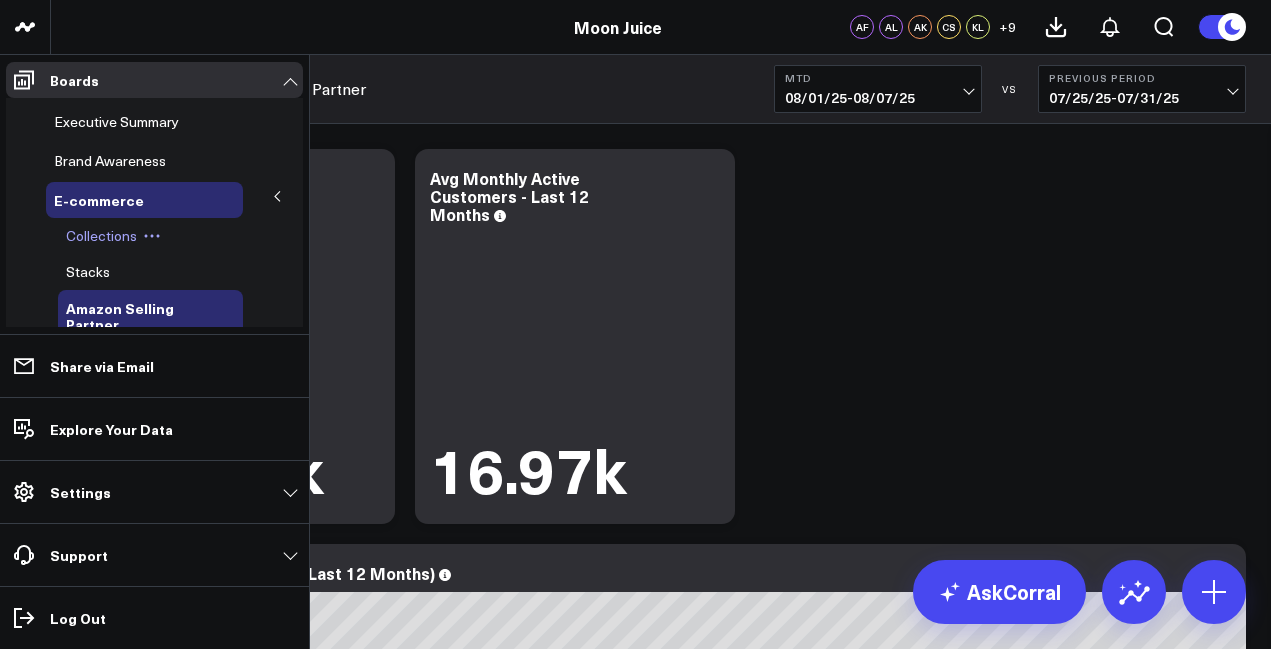 click on "Collections" at bounding box center [101, 235] 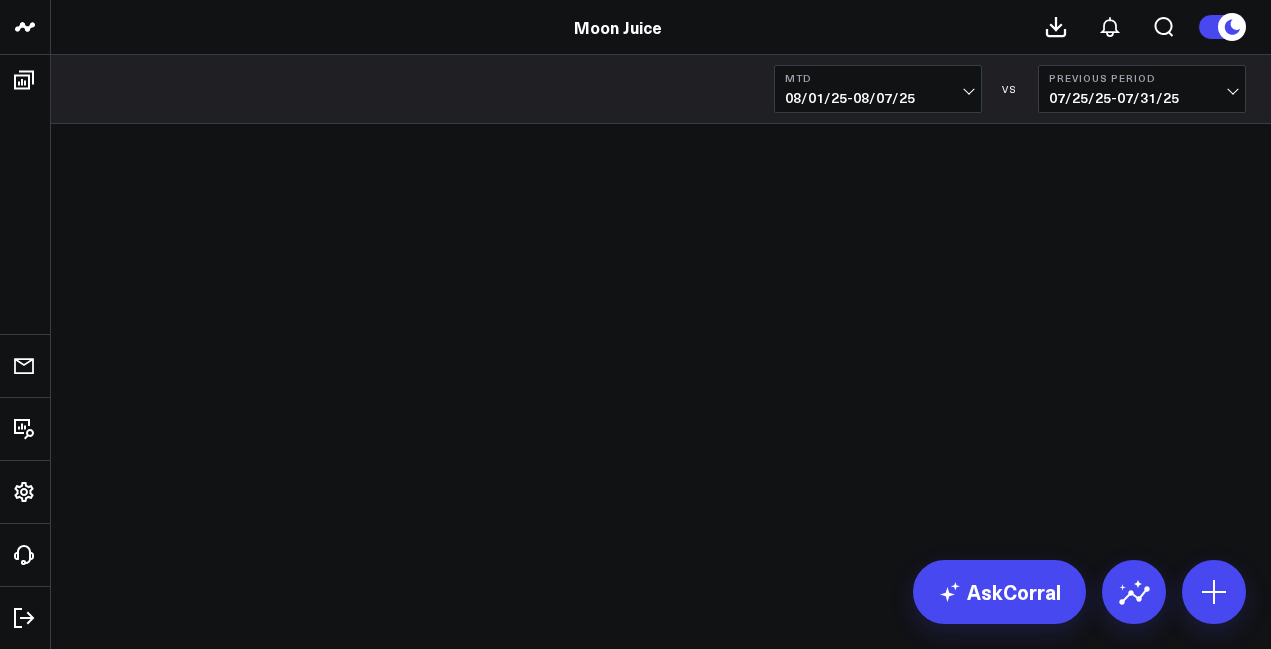 scroll, scrollTop: 0, scrollLeft: 0, axis: both 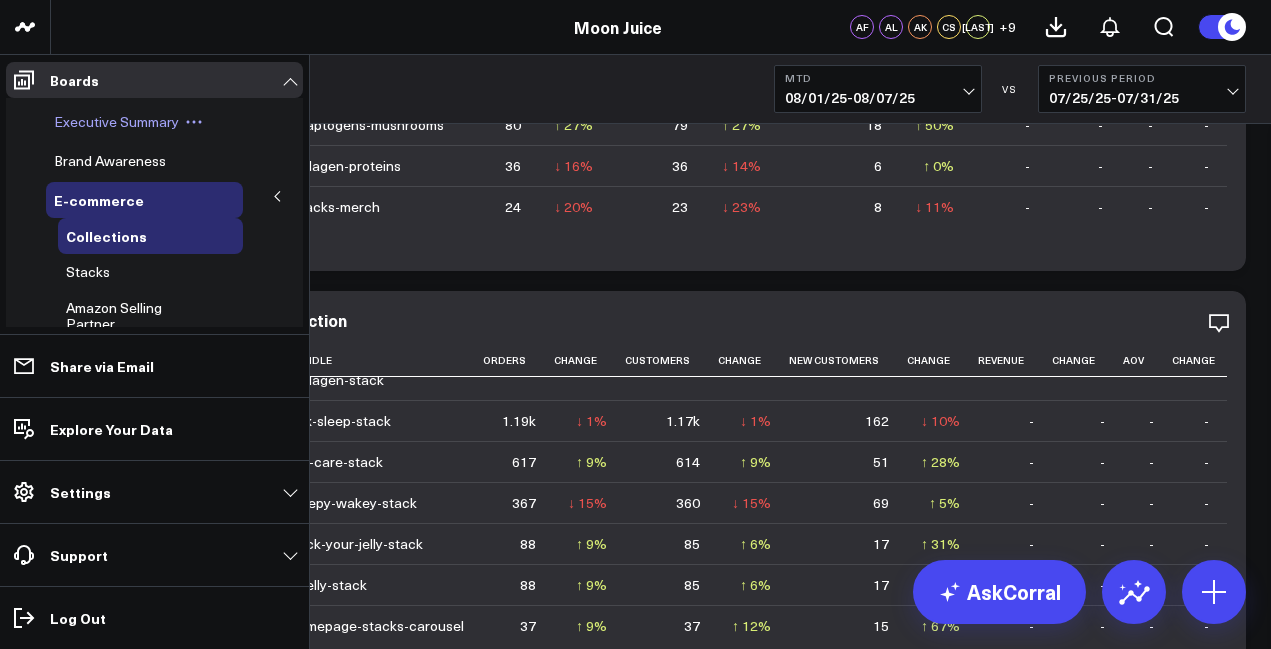 click on "Executive Summary" at bounding box center (116, 121) 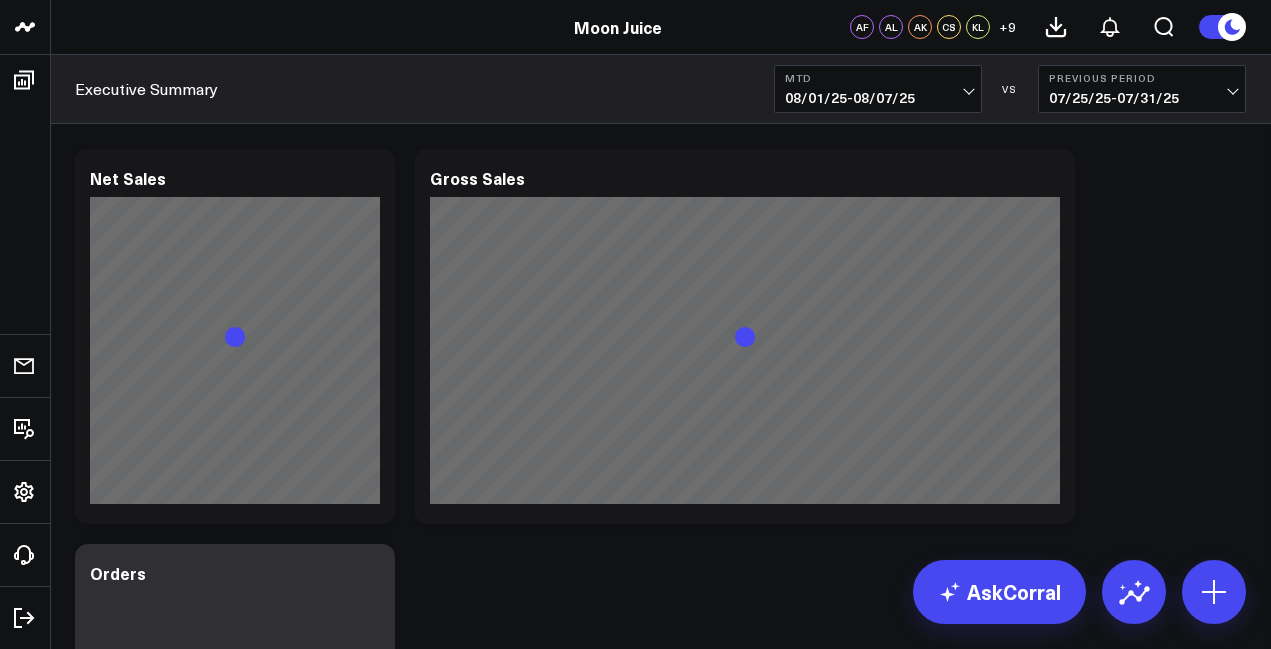 scroll, scrollTop: 0, scrollLeft: 0, axis: both 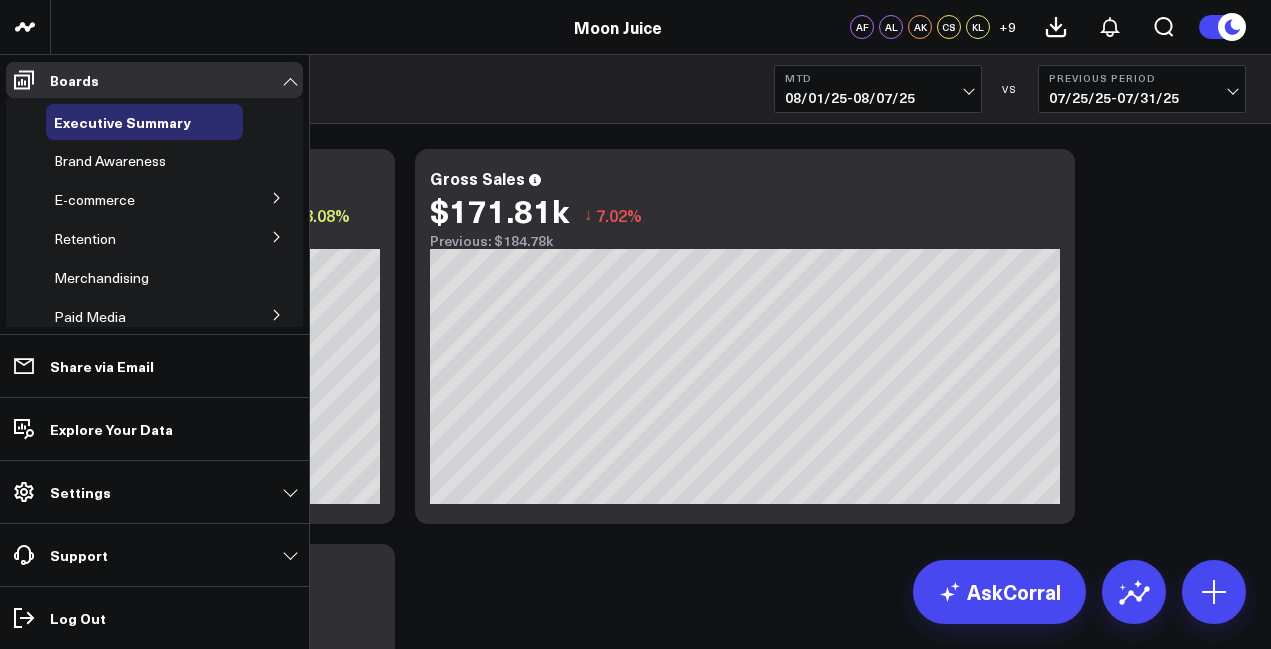 click 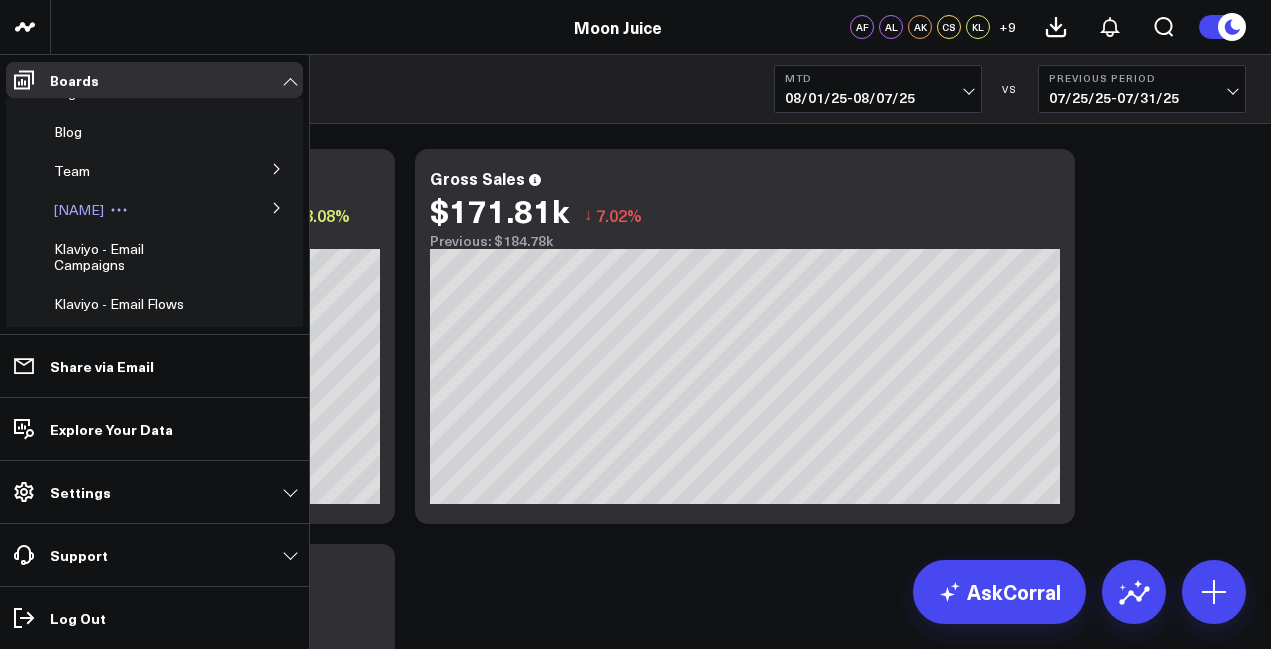 scroll, scrollTop: 620, scrollLeft: 0, axis: vertical 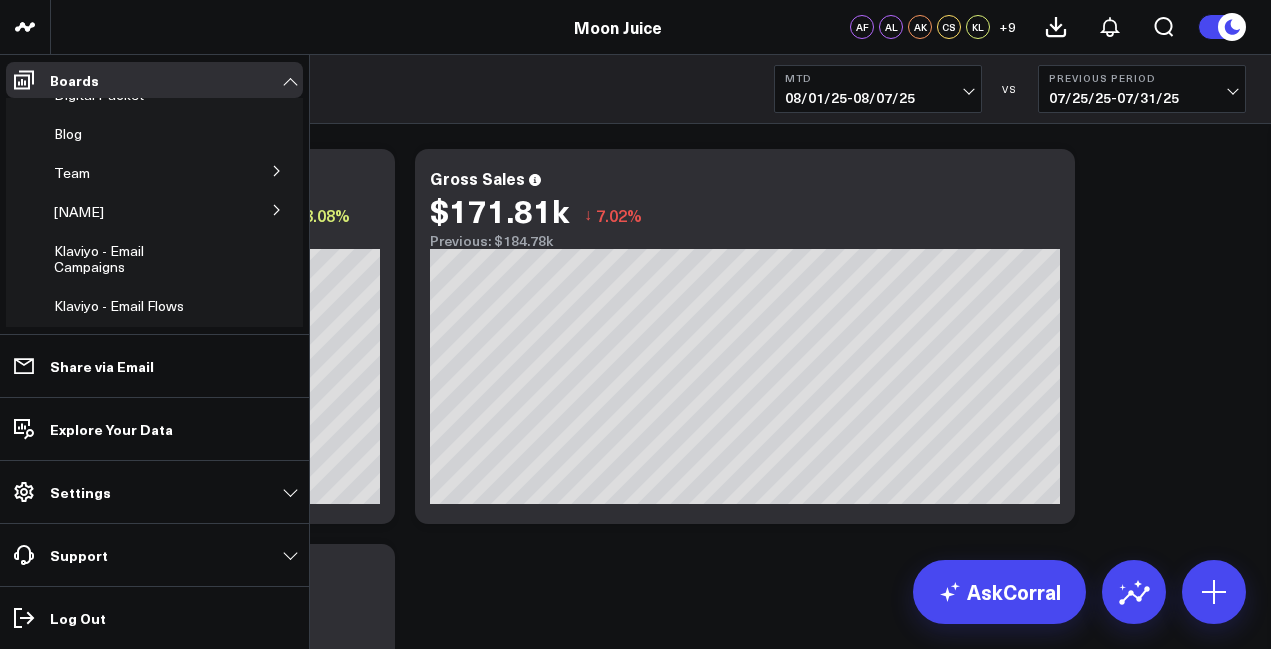 click 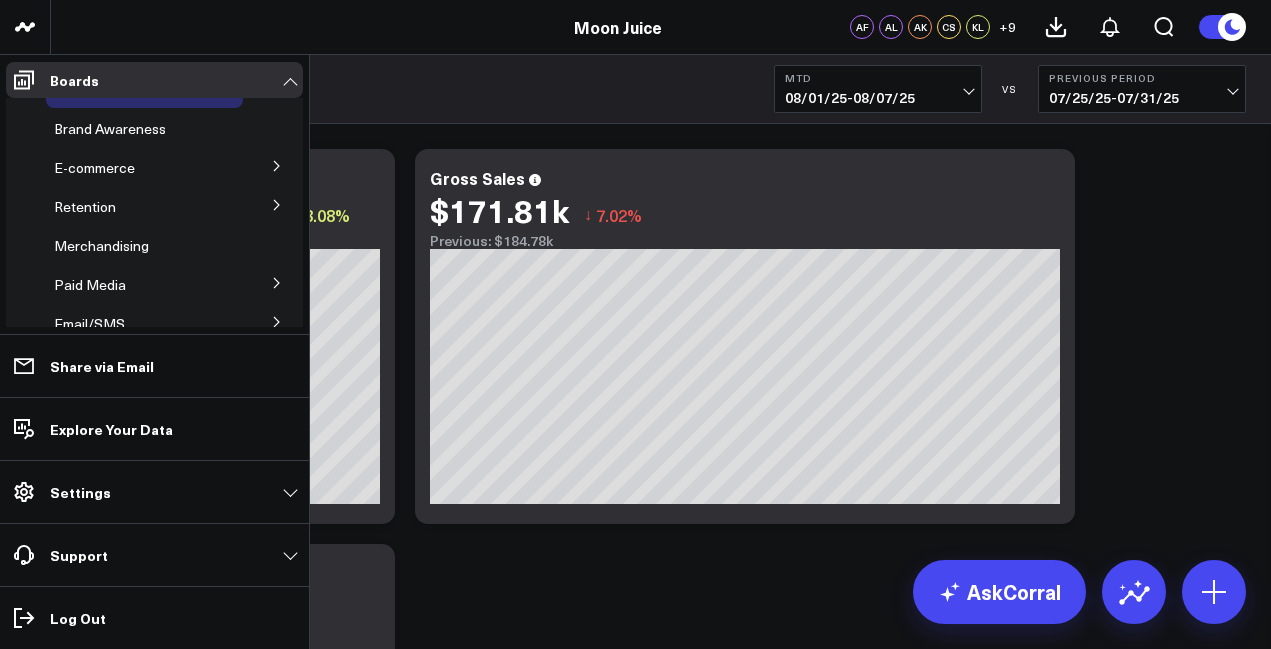 scroll, scrollTop: 44, scrollLeft: 0, axis: vertical 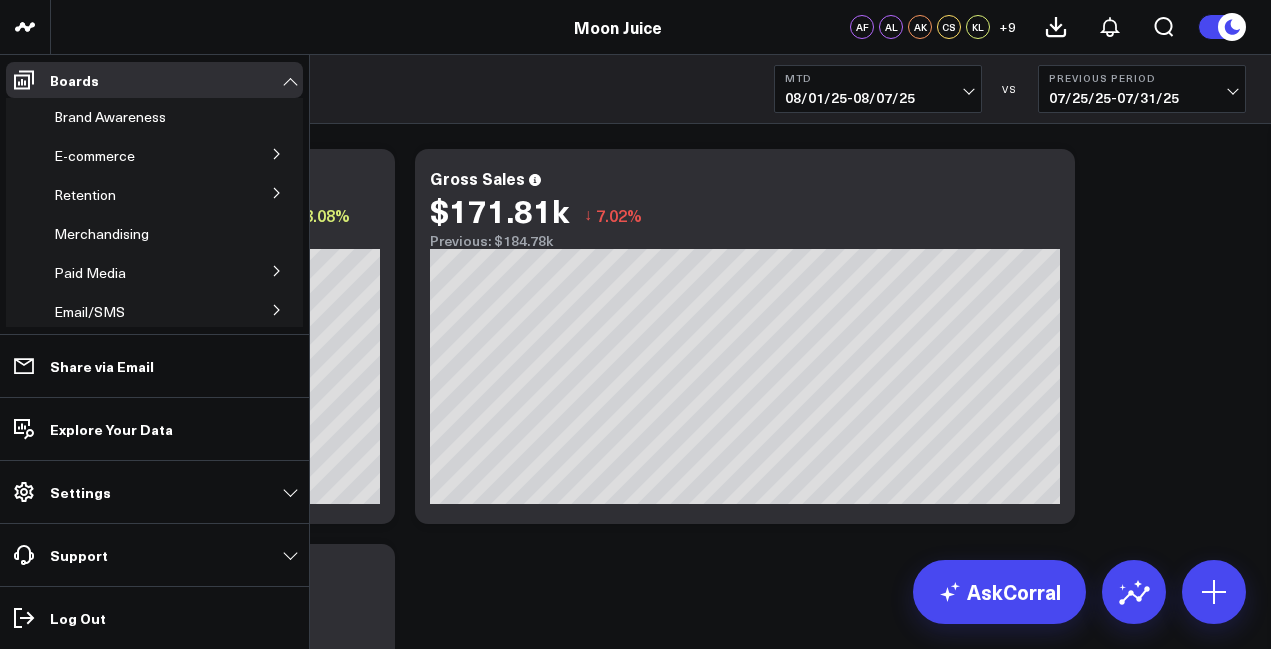 click at bounding box center [277, 270] 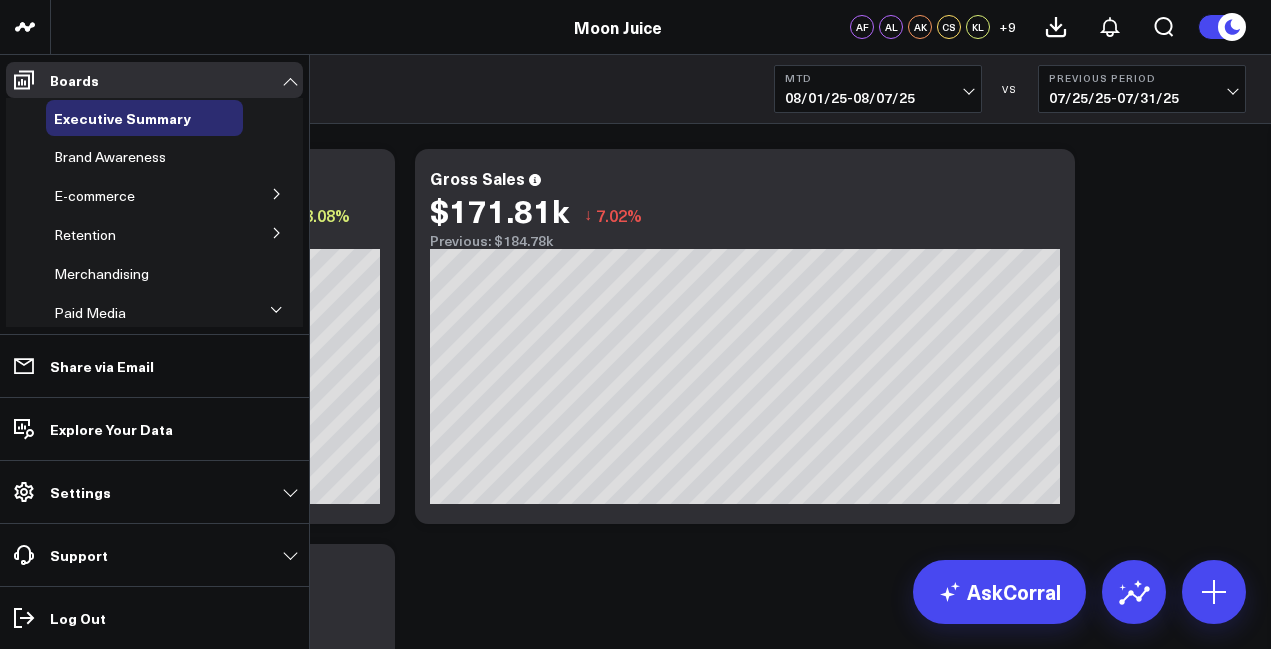 scroll, scrollTop: 0, scrollLeft: 0, axis: both 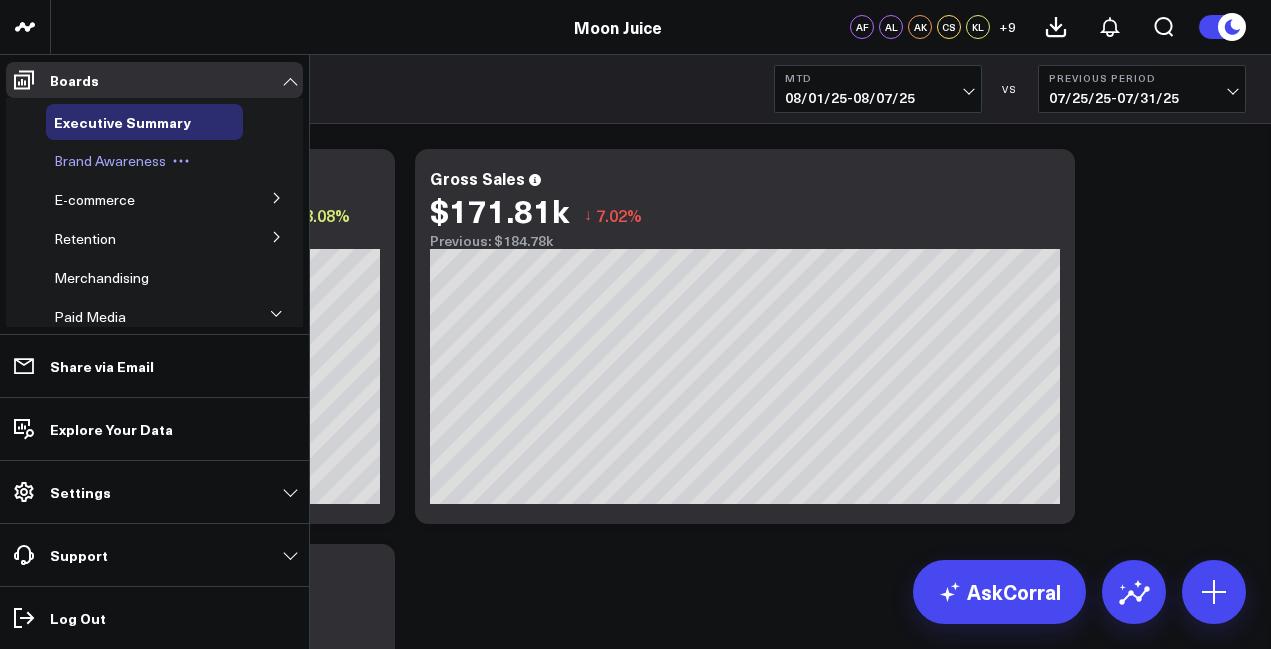 click on "Brand Awareness" at bounding box center [110, 160] 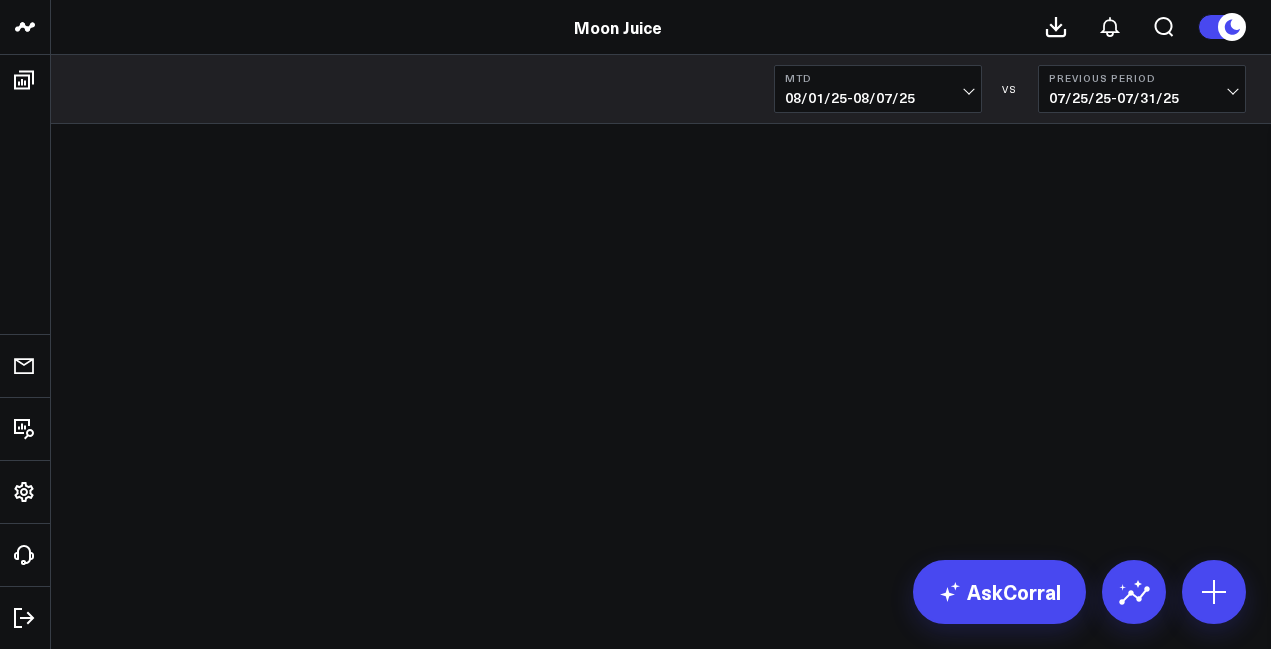 scroll, scrollTop: 0, scrollLeft: 0, axis: both 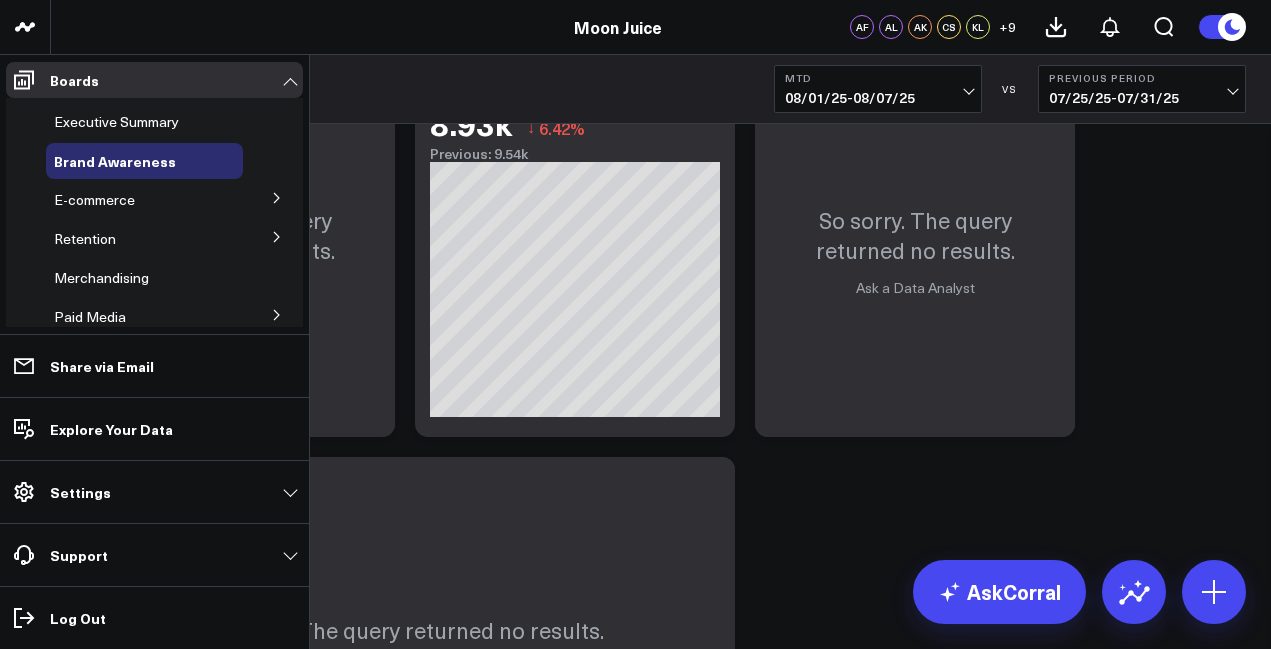 click 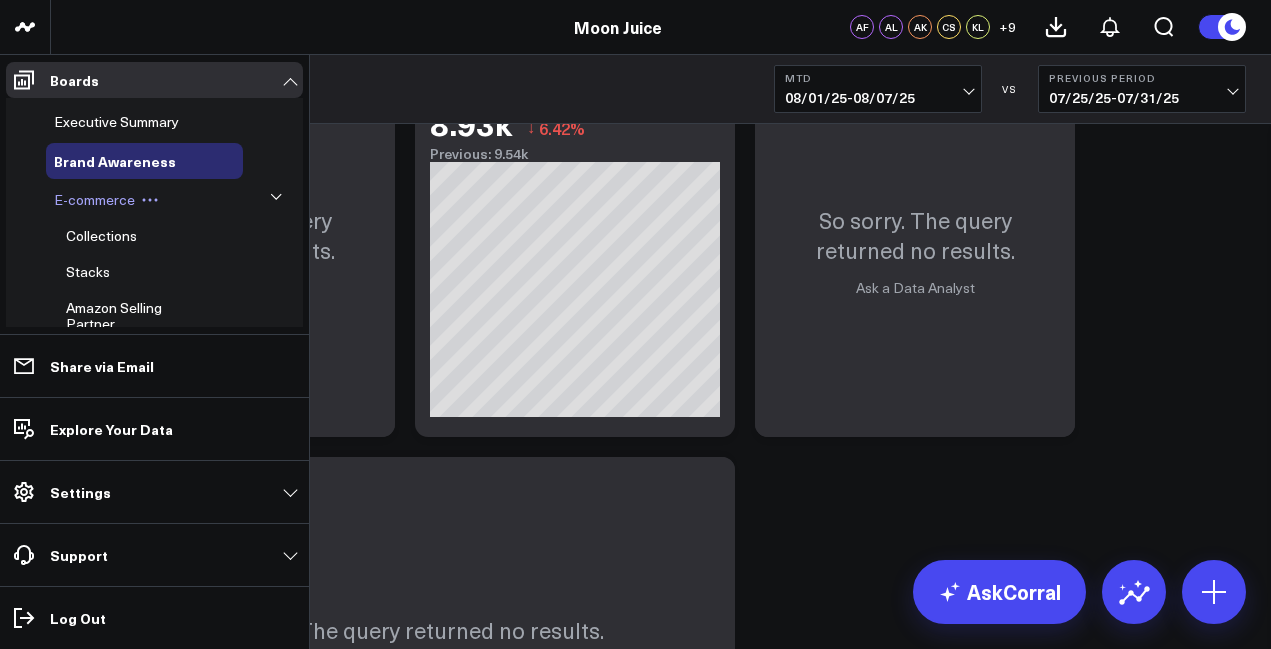 click on "E-commerce" at bounding box center [94, 199] 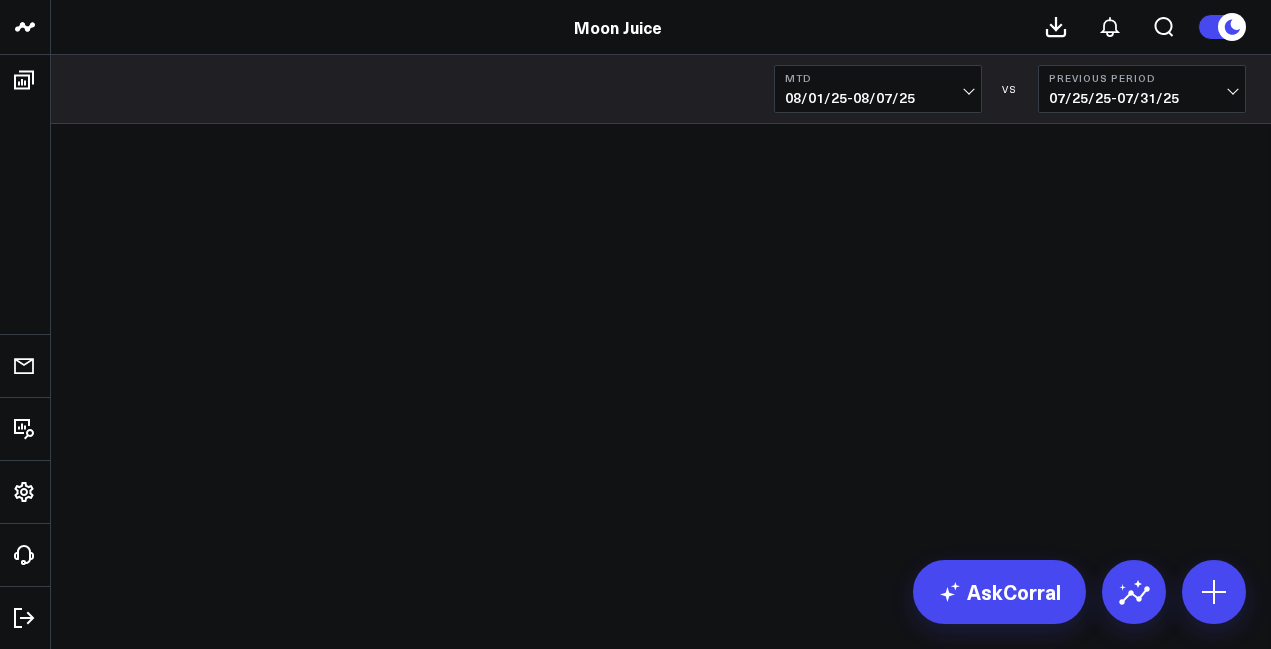 scroll, scrollTop: 0, scrollLeft: 0, axis: both 